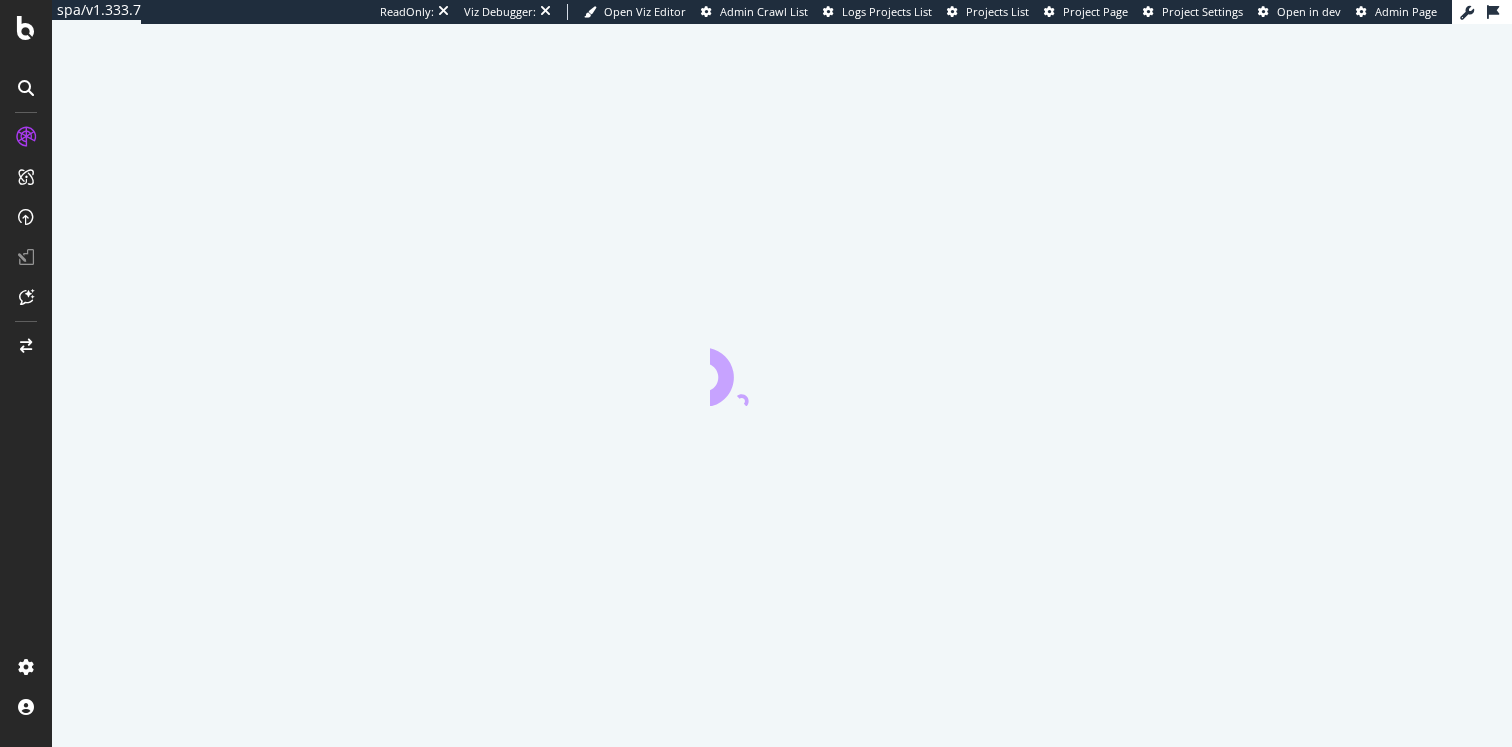 scroll, scrollTop: 0, scrollLeft: 0, axis: both 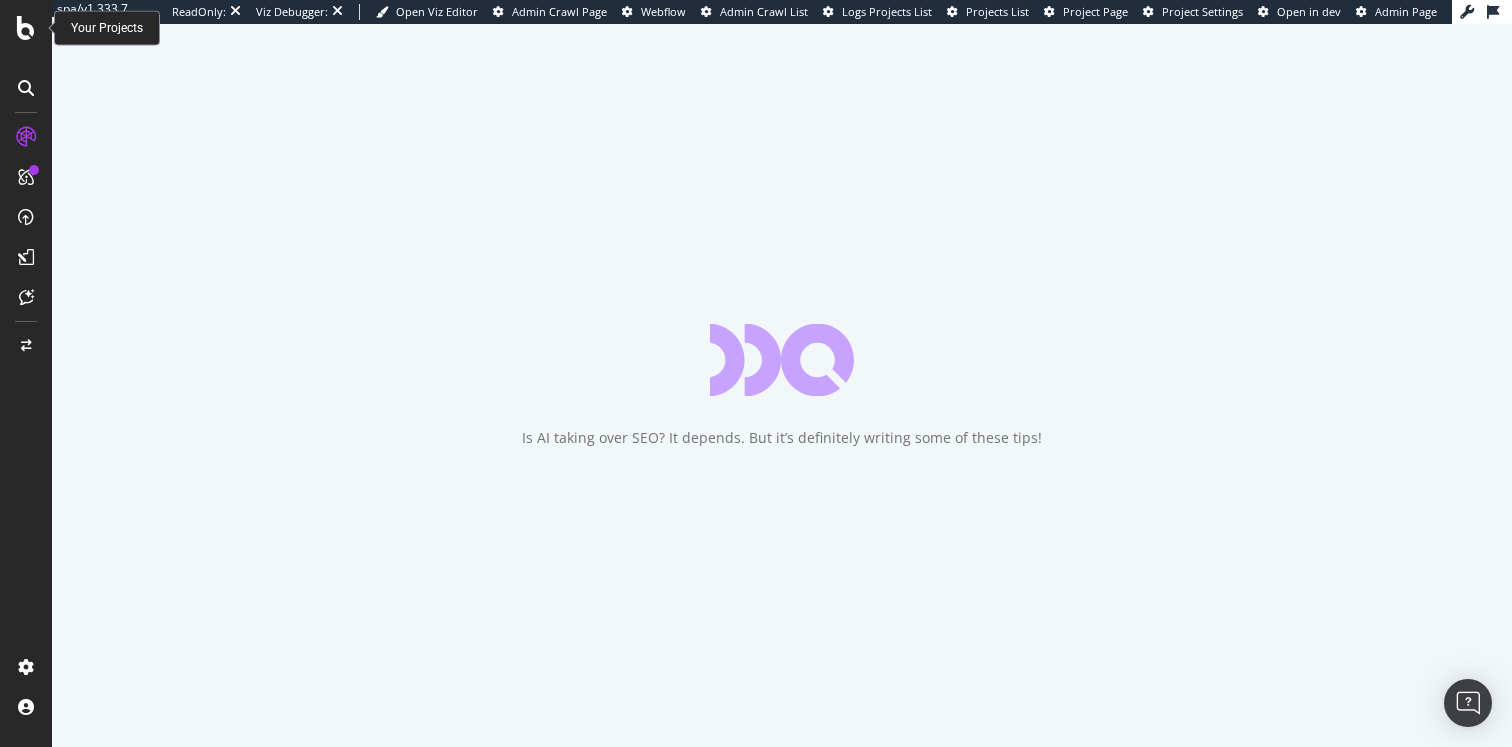 click at bounding box center (26, 28) 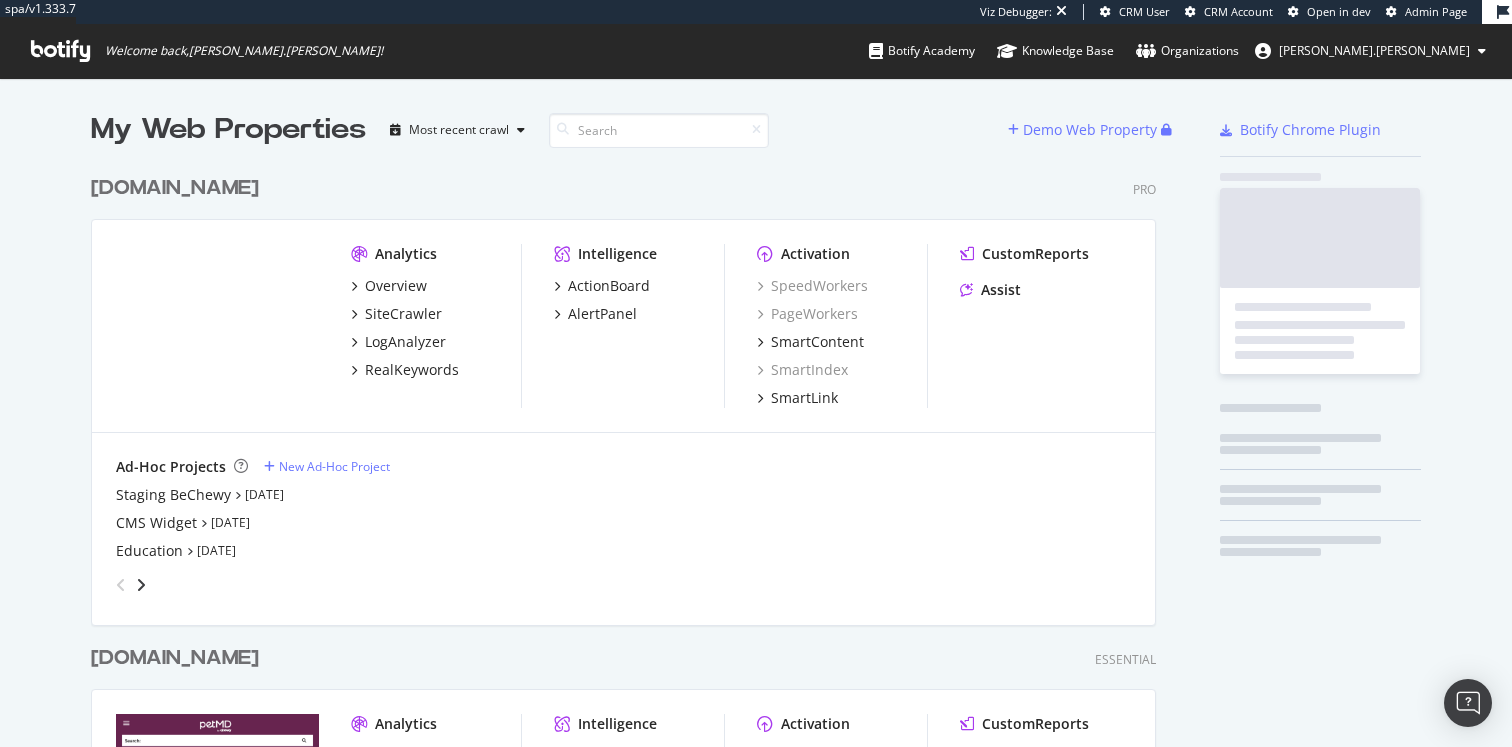 scroll, scrollTop: 1, scrollLeft: 1, axis: both 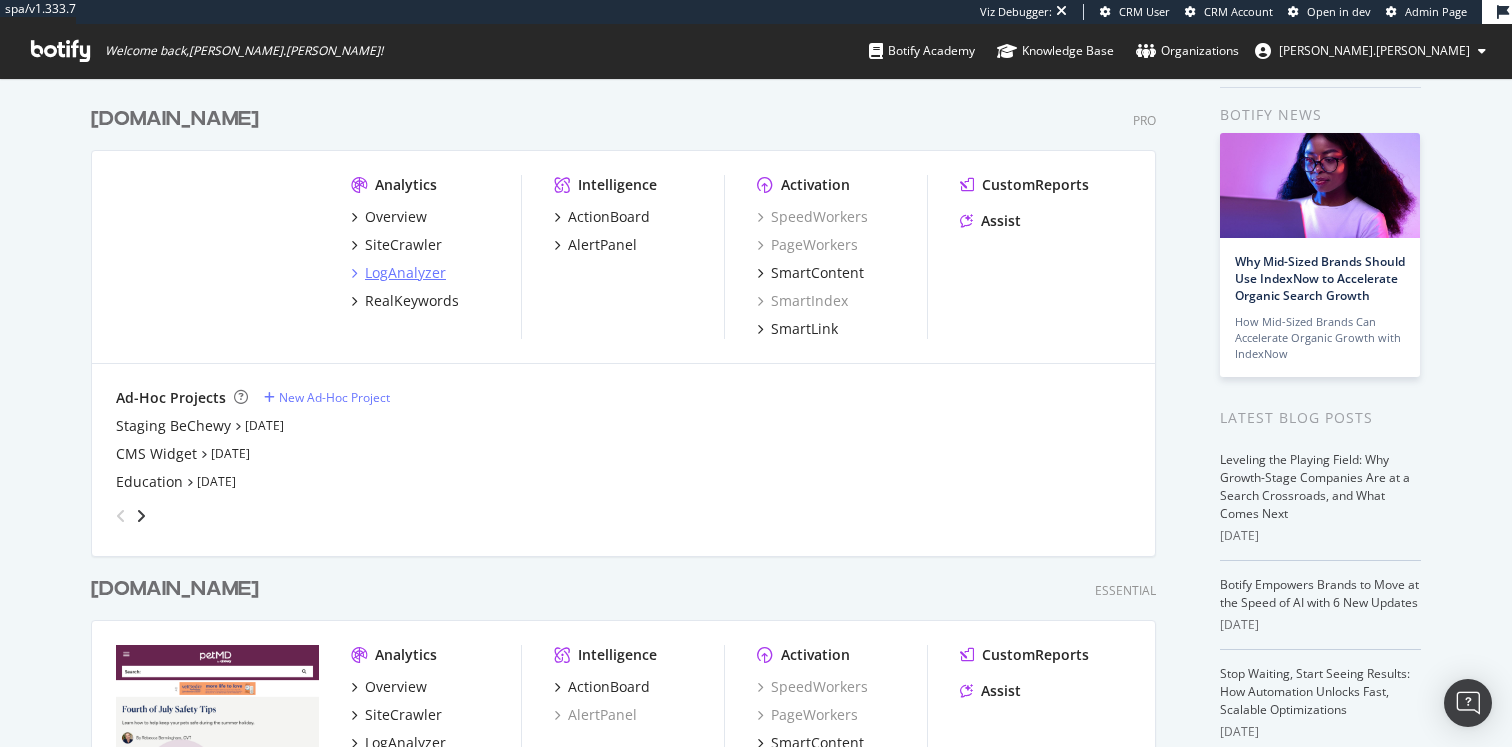 click on "LogAnalyzer" at bounding box center [405, 273] 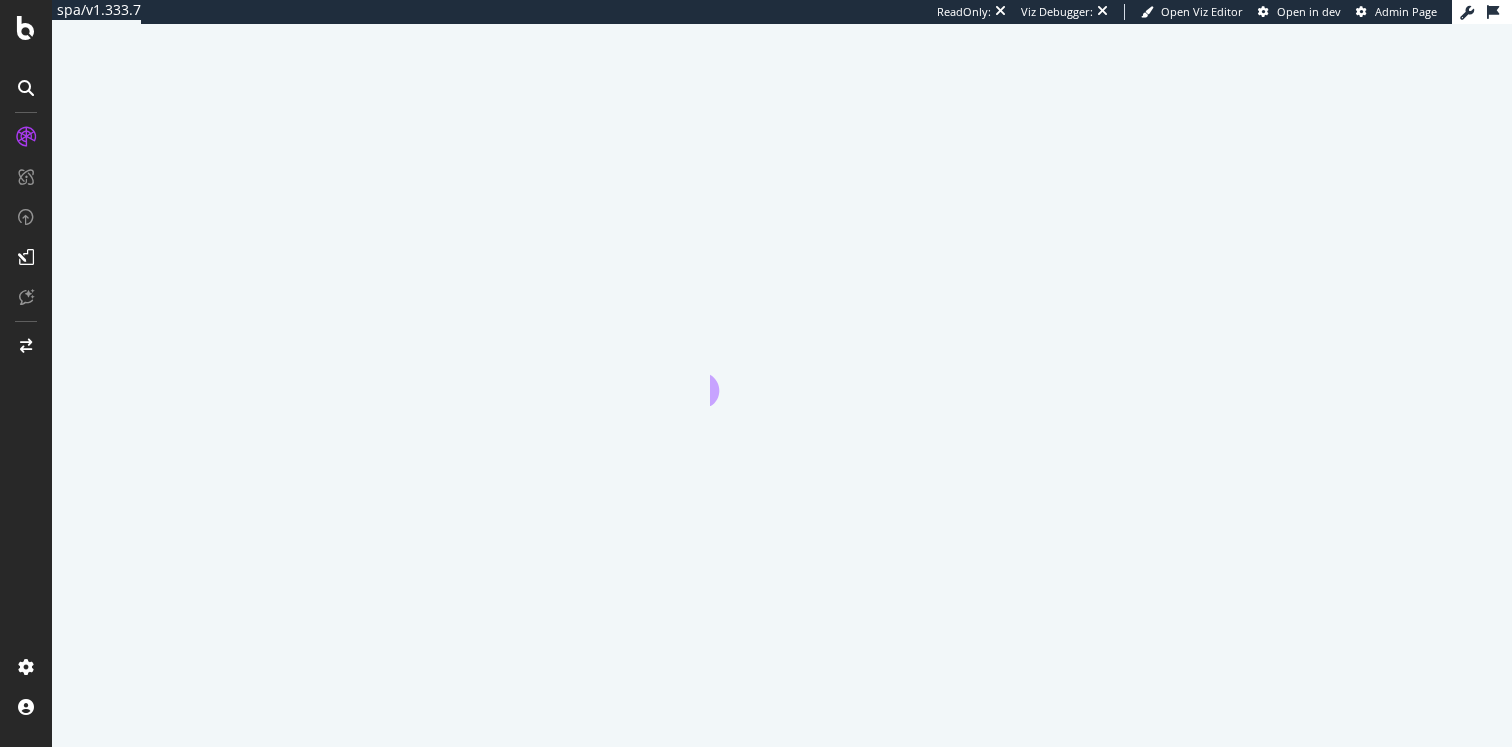 scroll, scrollTop: 0, scrollLeft: 0, axis: both 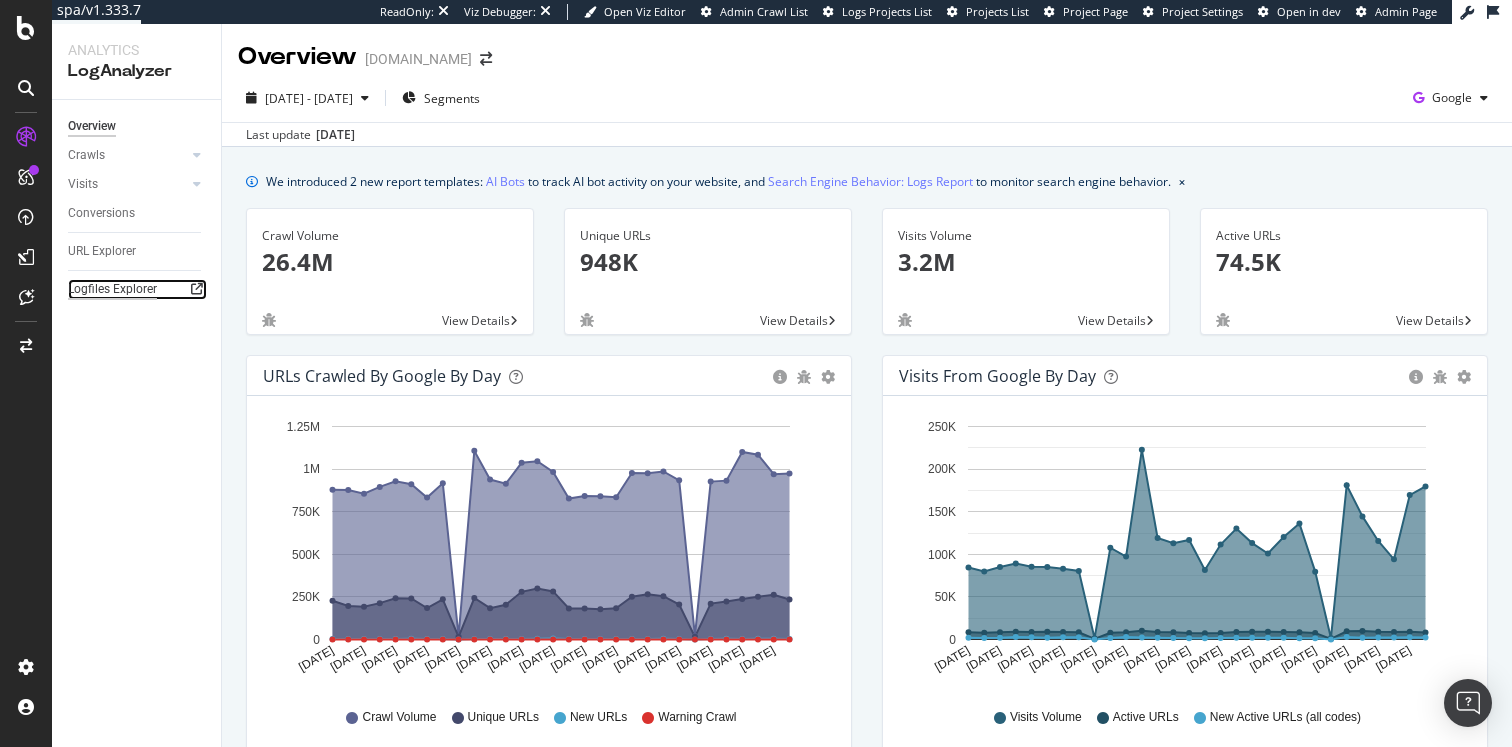 click on "Logfiles Explorer" at bounding box center (112, 289) 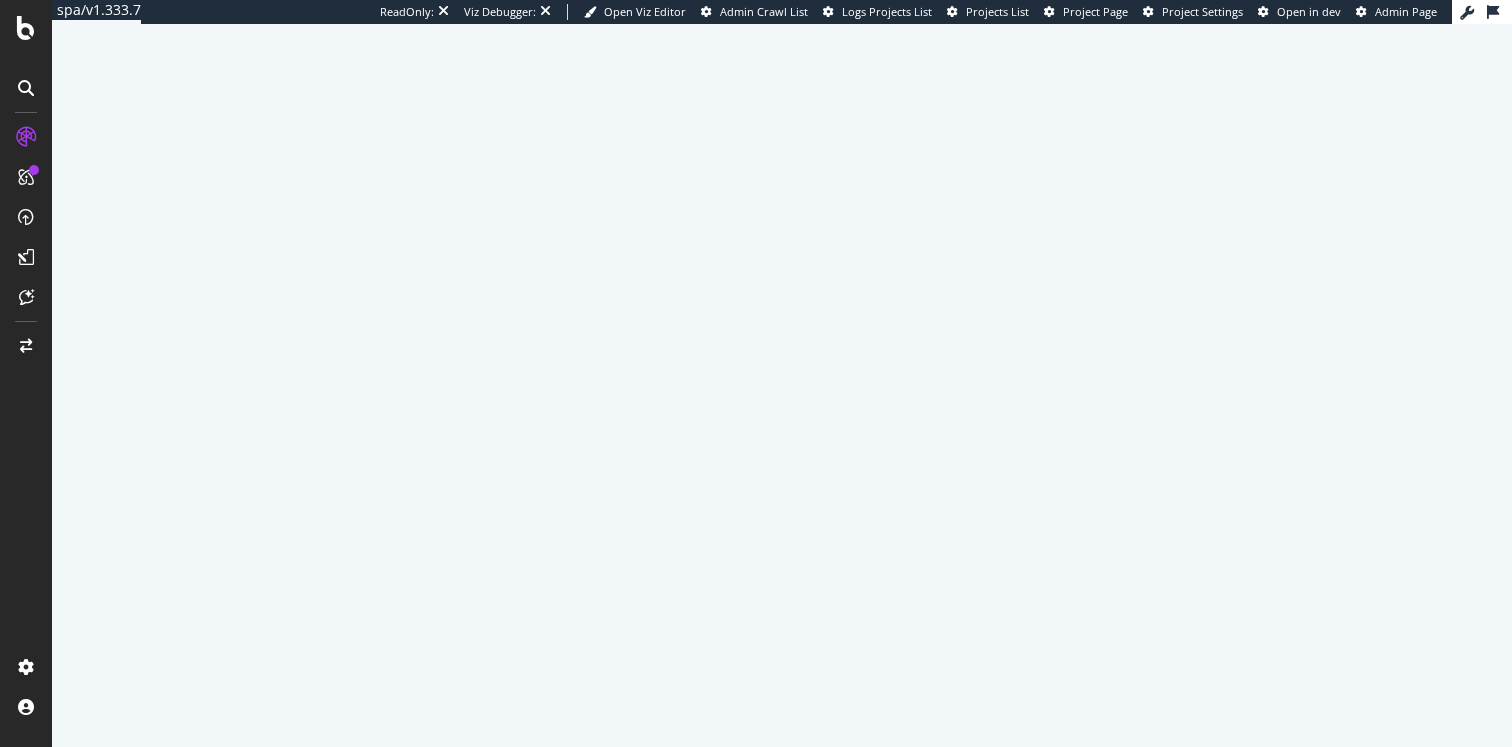 scroll, scrollTop: 0, scrollLeft: 0, axis: both 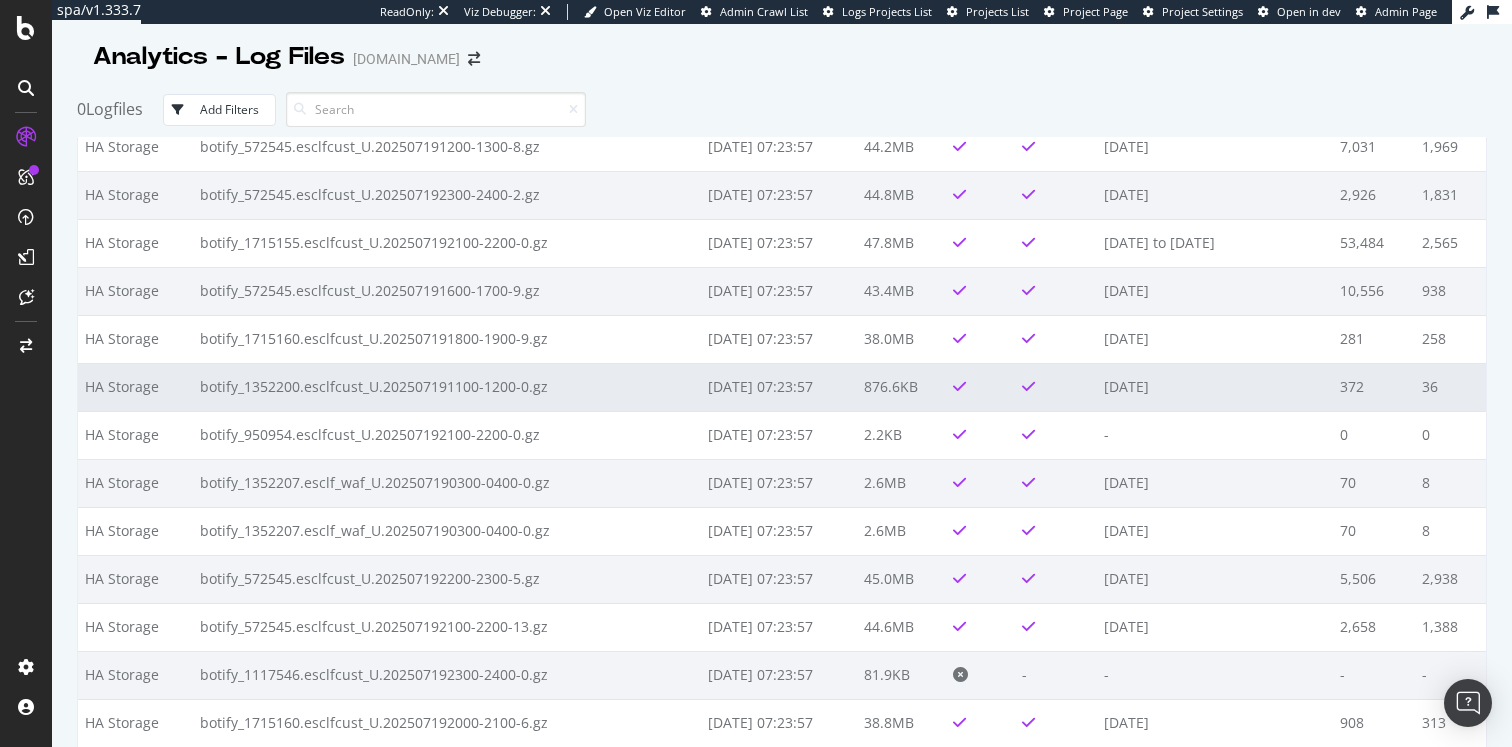 click on "botify_1352200.esclfcust_U.202507191100-1200-0.gz" at bounding box center [446, 387] 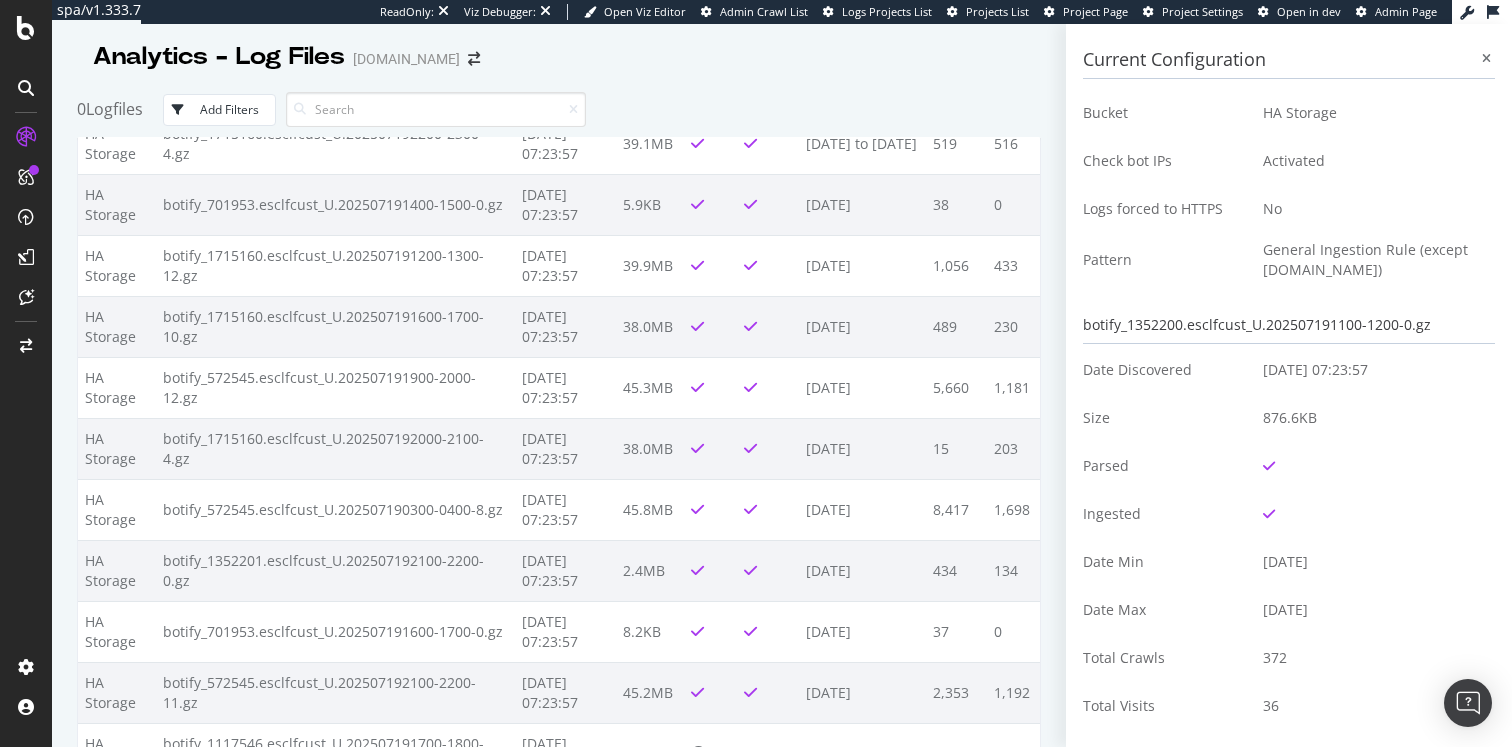 scroll, scrollTop: 5741, scrollLeft: 0, axis: vertical 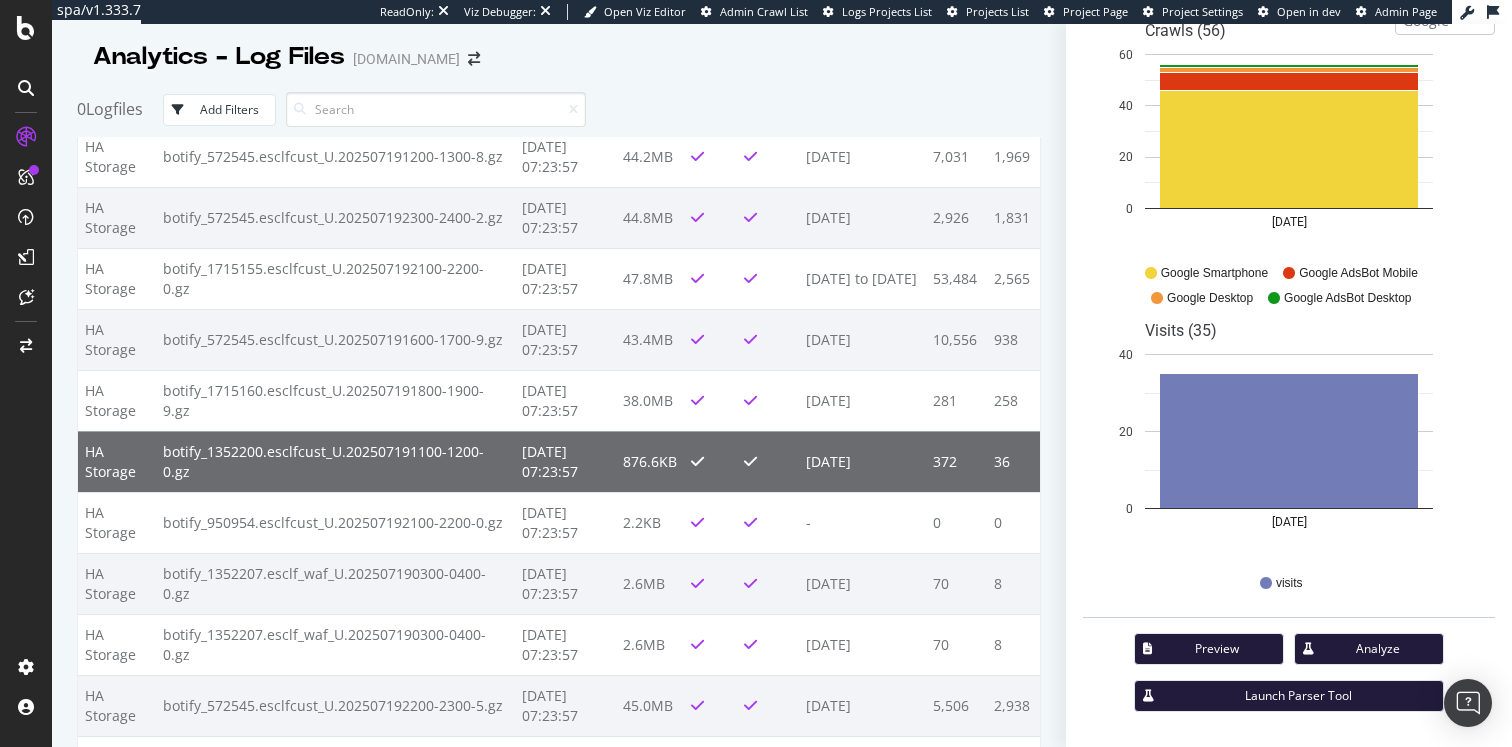 click at bounding box center [1312, 649] 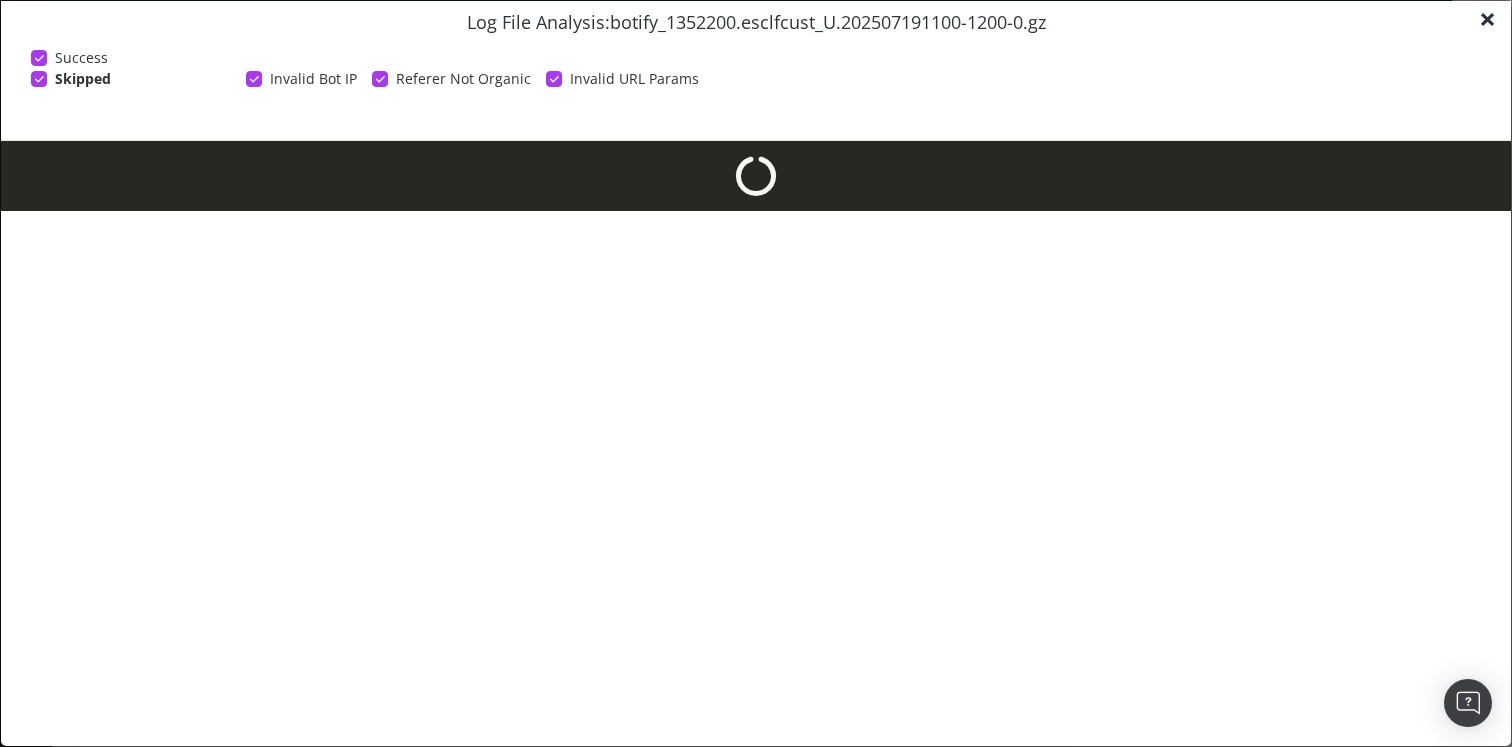 click on "×" at bounding box center [1487, 18] 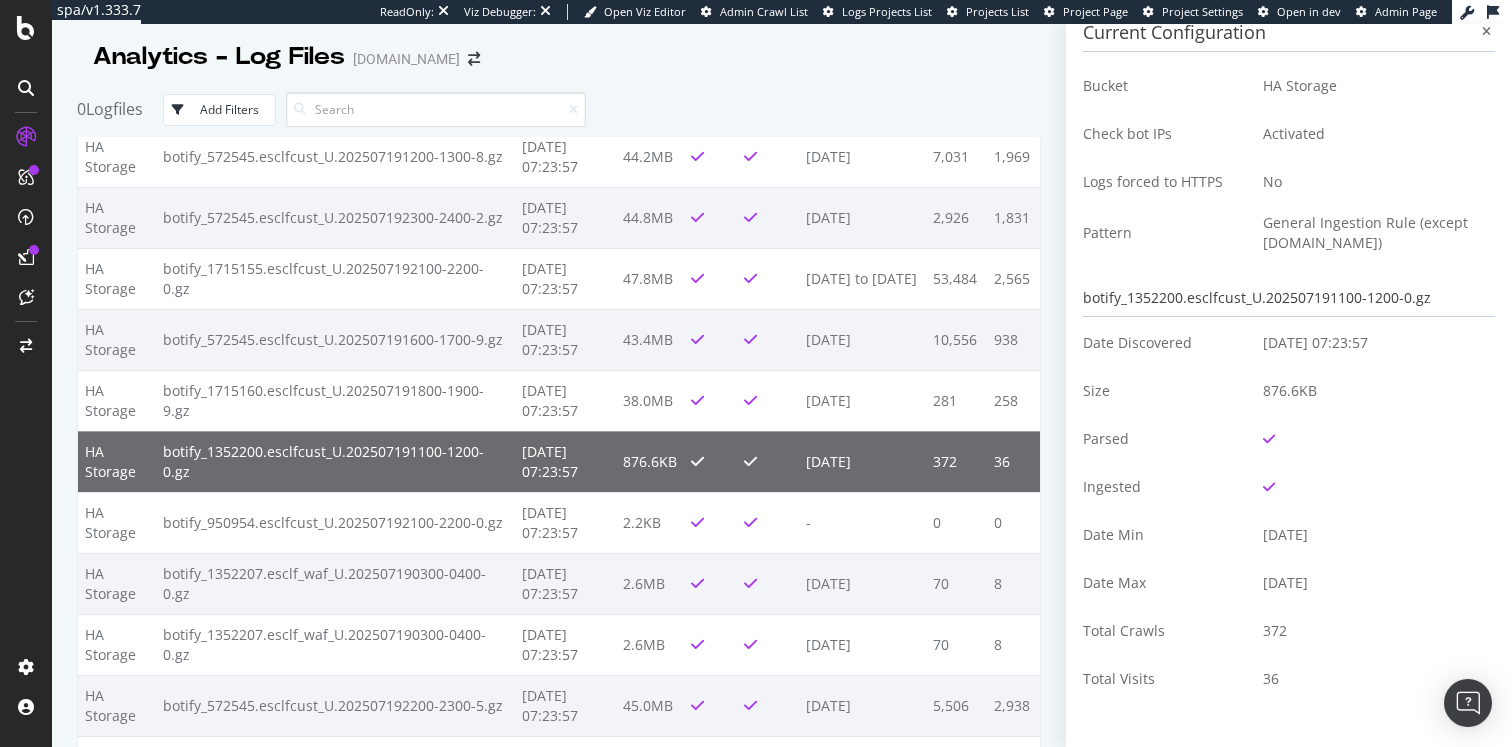 scroll, scrollTop: 14, scrollLeft: 0, axis: vertical 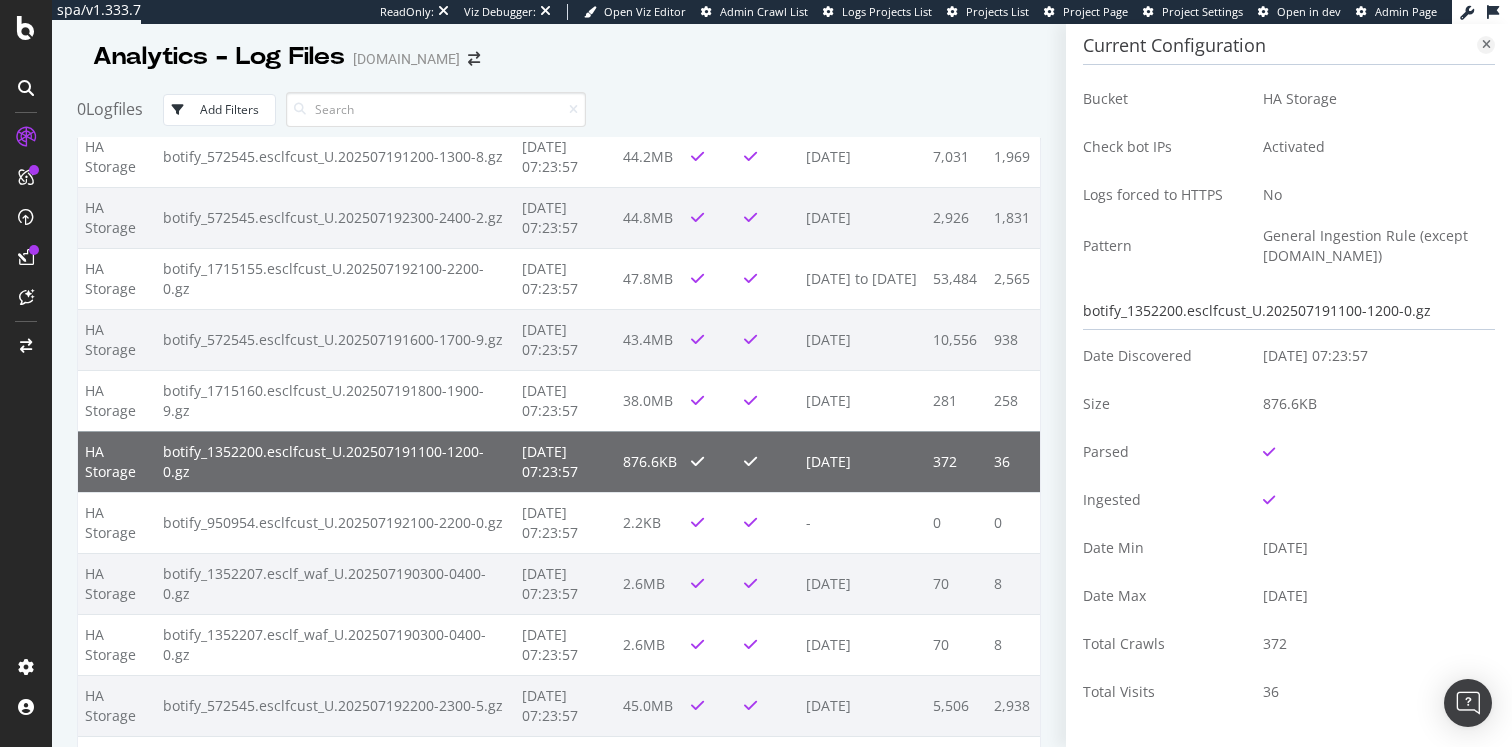 click at bounding box center (1486, 45) 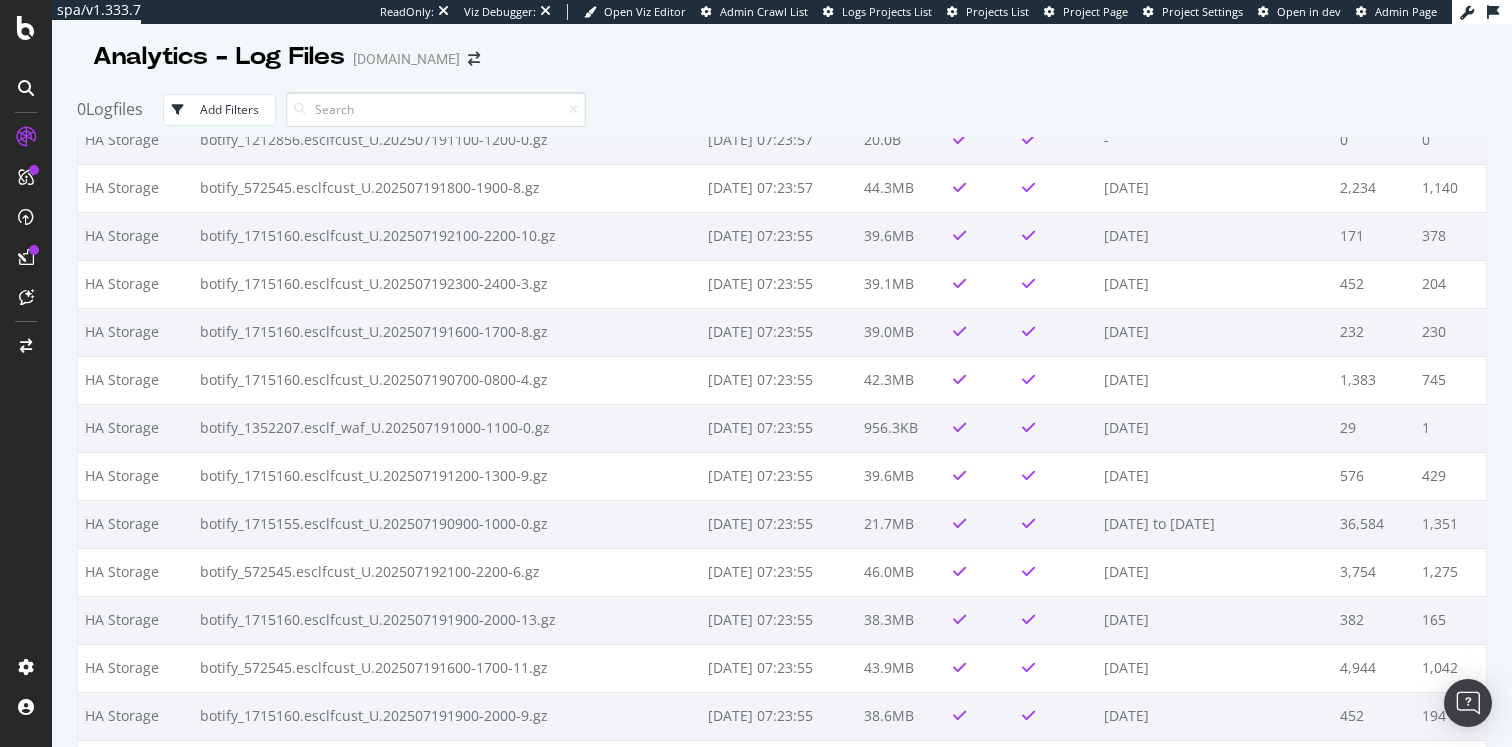 scroll, scrollTop: 0, scrollLeft: 0, axis: both 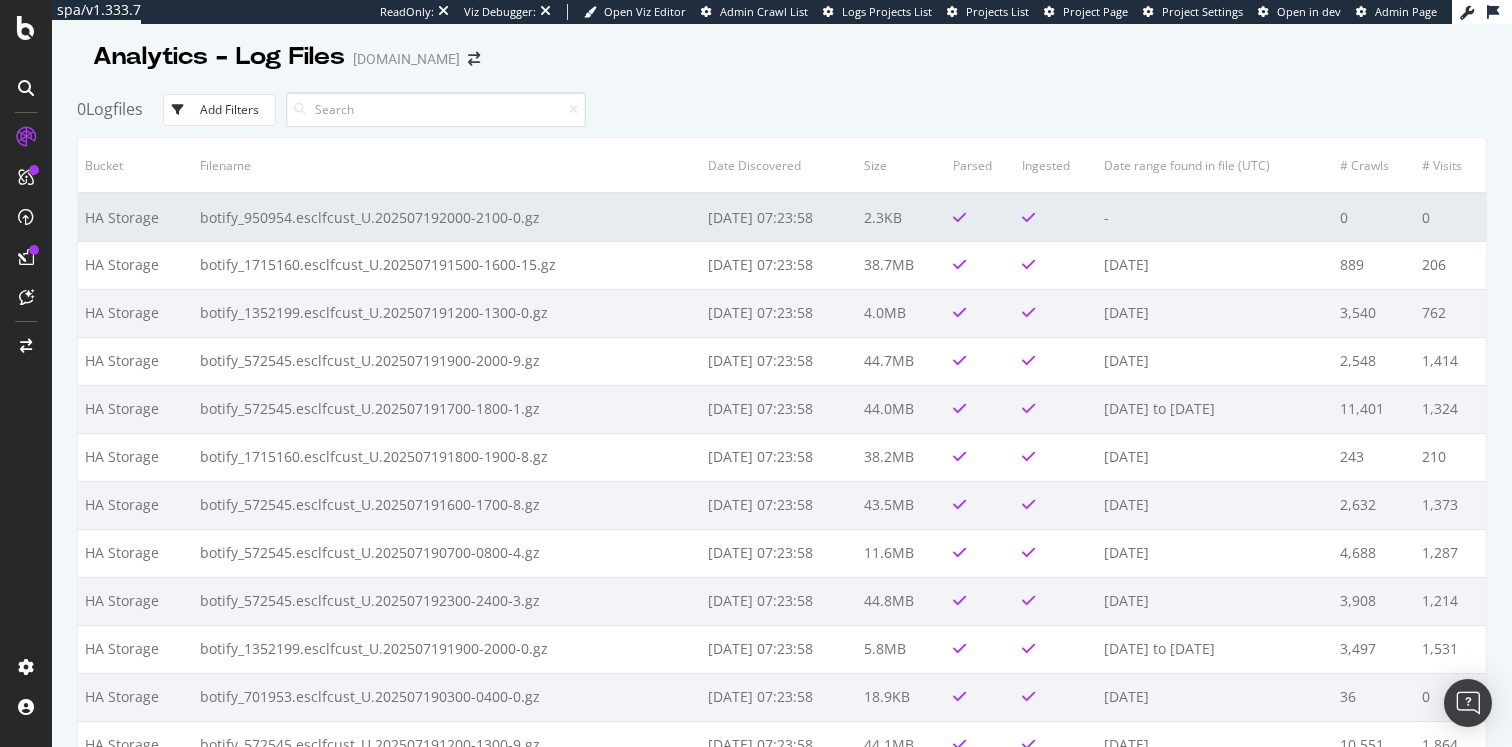 click on "botify_950954.esclfcust_U.202507192000-2100-0.gz" at bounding box center (446, 217) 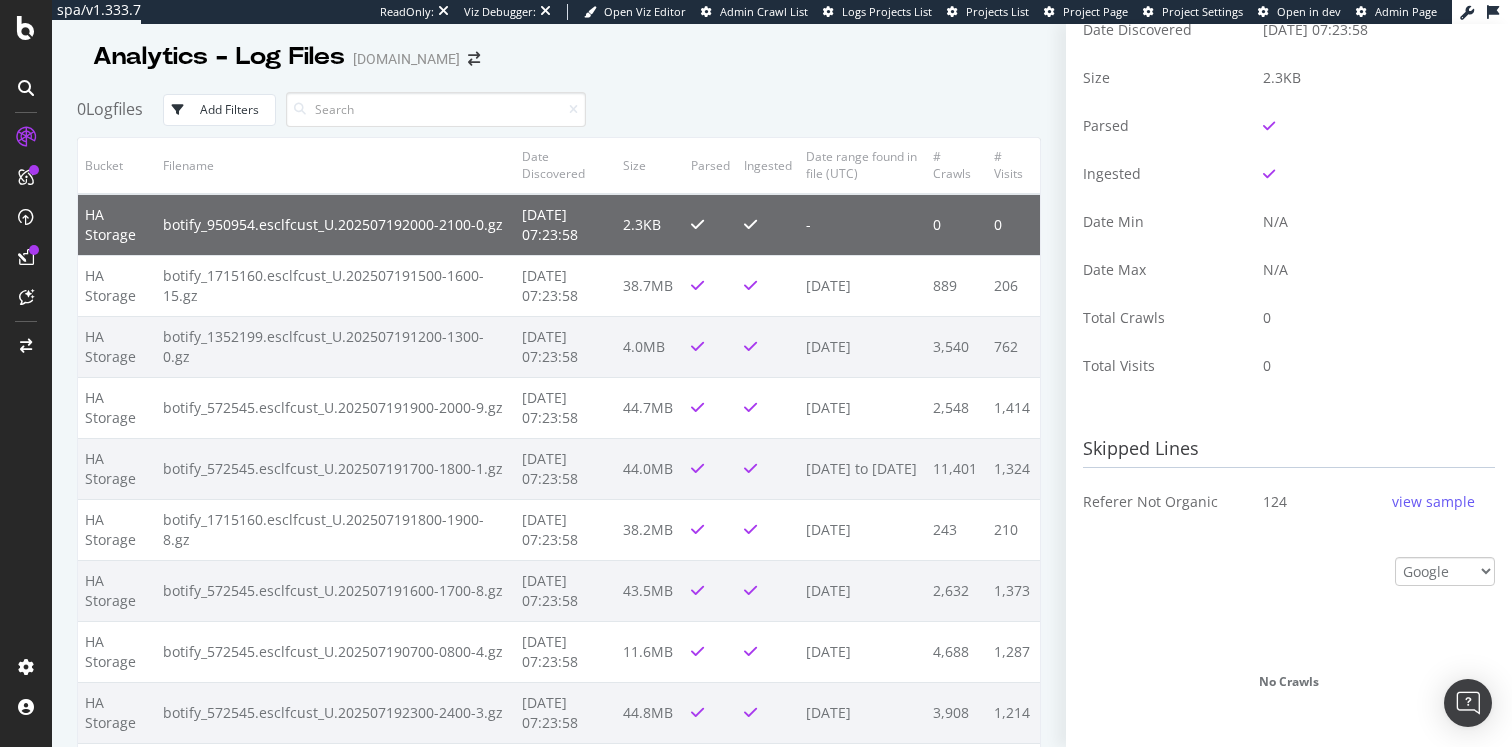 scroll, scrollTop: 473, scrollLeft: 0, axis: vertical 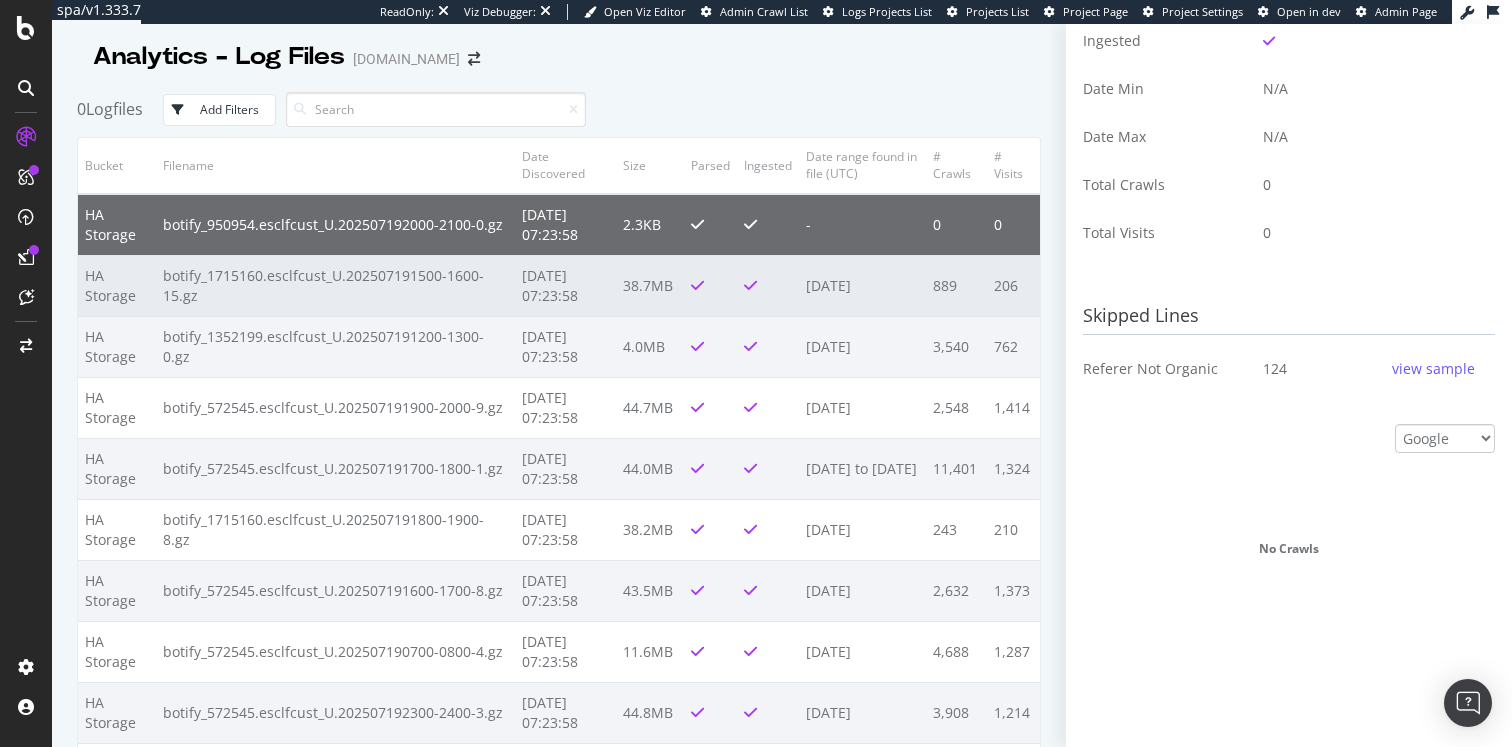 click on "2025-07-21 07:23:58" at bounding box center (565, 285) 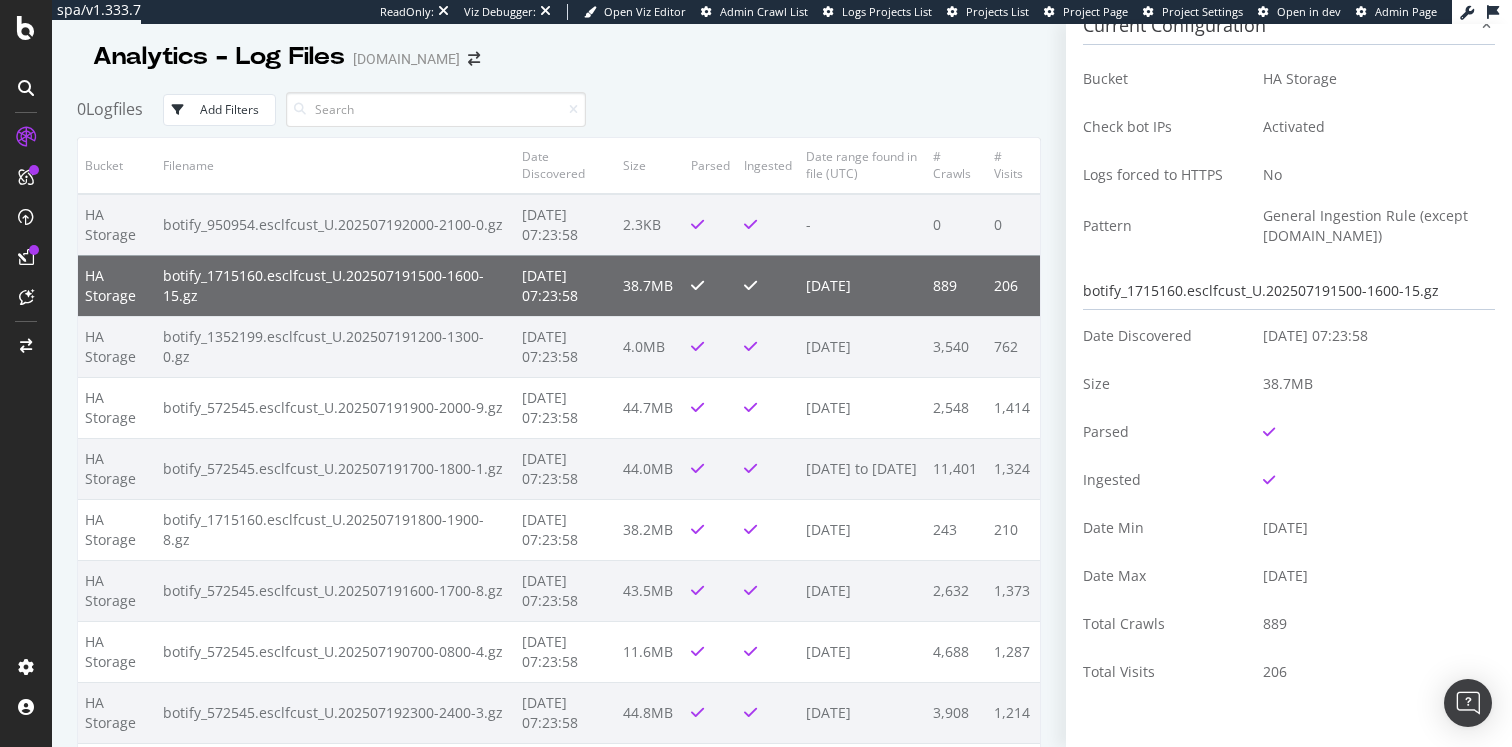 scroll, scrollTop: 0, scrollLeft: 0, axis: both 